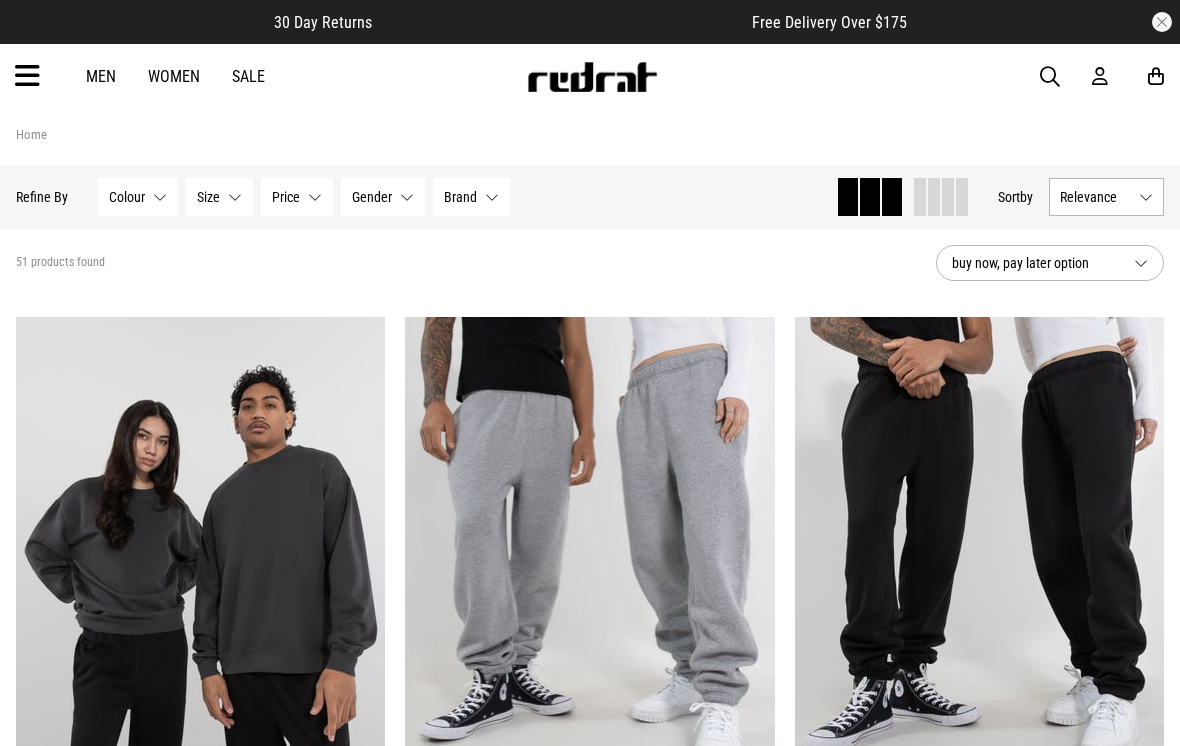 scroll, scrollTop: 0, scrollLeft: 0, axis: both 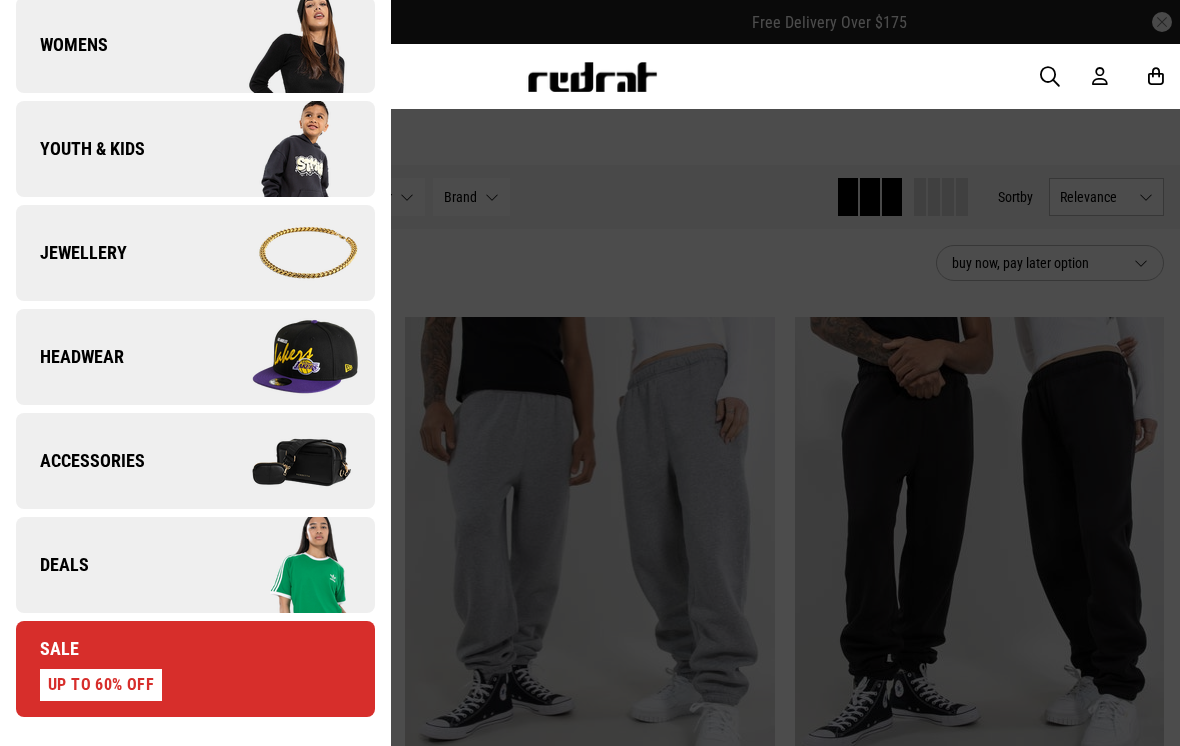 click at bounding box center (284, 357) 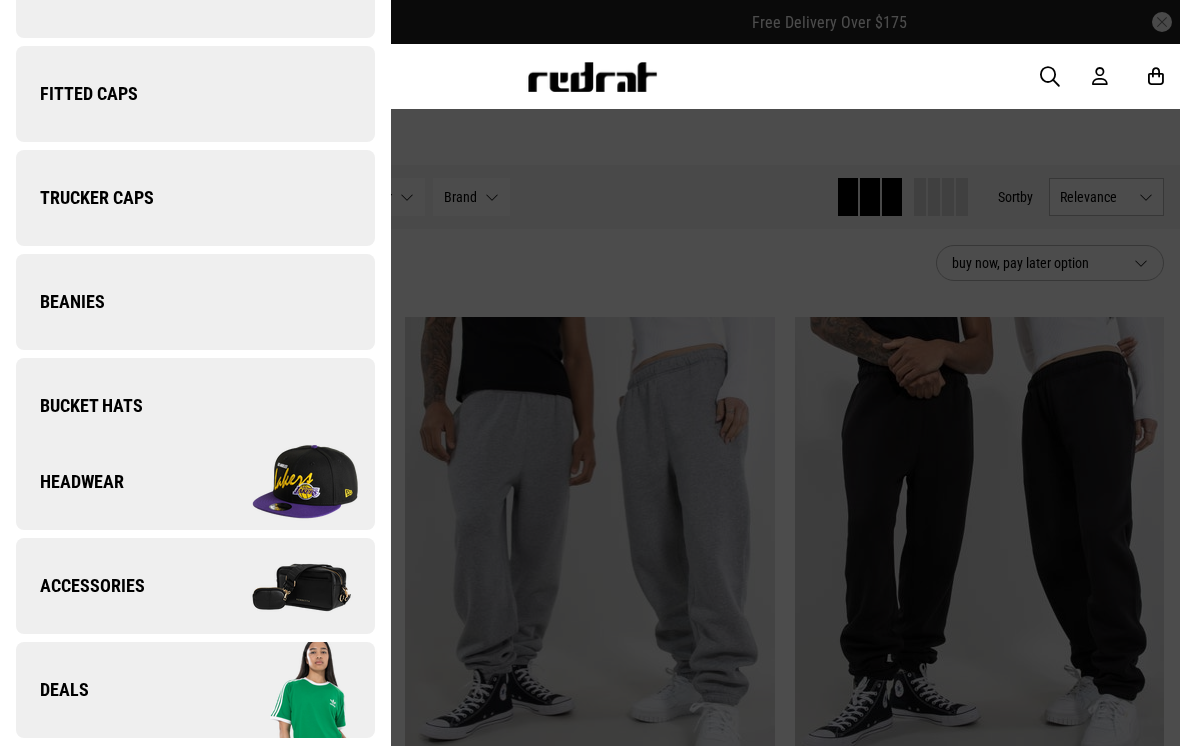 scroll, scrollTop: 0, scrollLeft: 0, axis: both 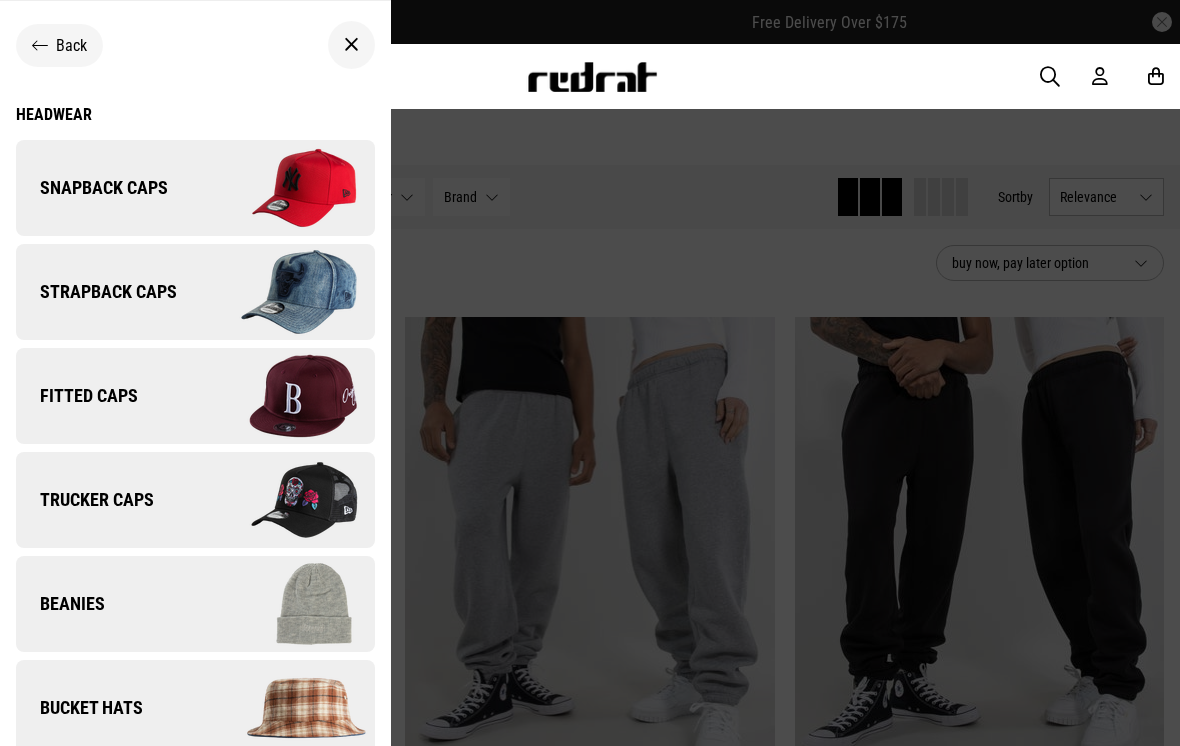 click at bounding box center (284, 188) 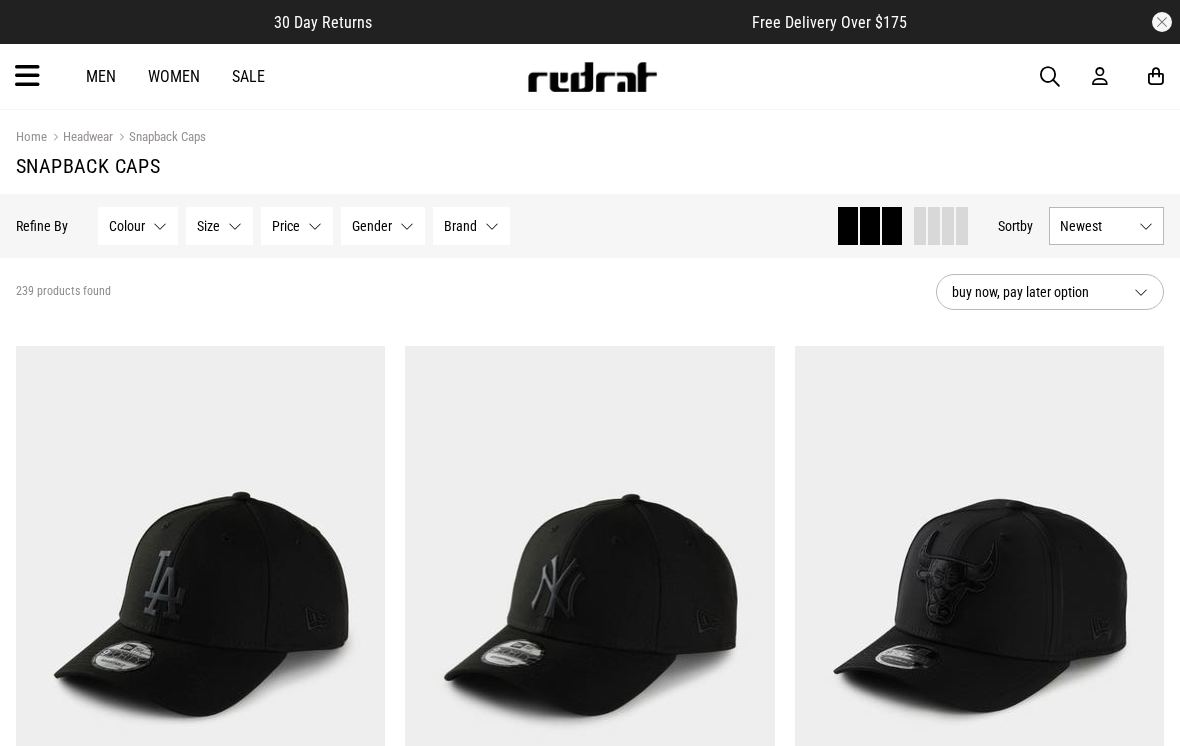 scroll, scrollTop: 0, scrollLeft: 0, axis: both 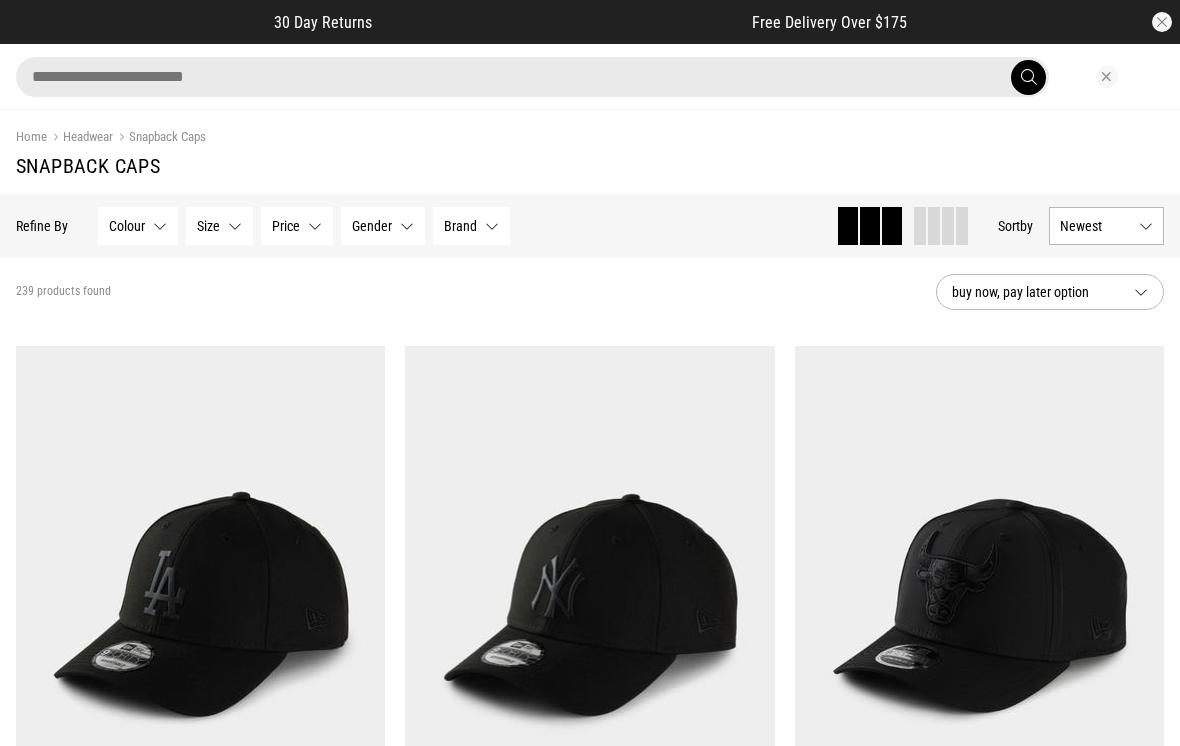 click at bounding box center [532, 77] 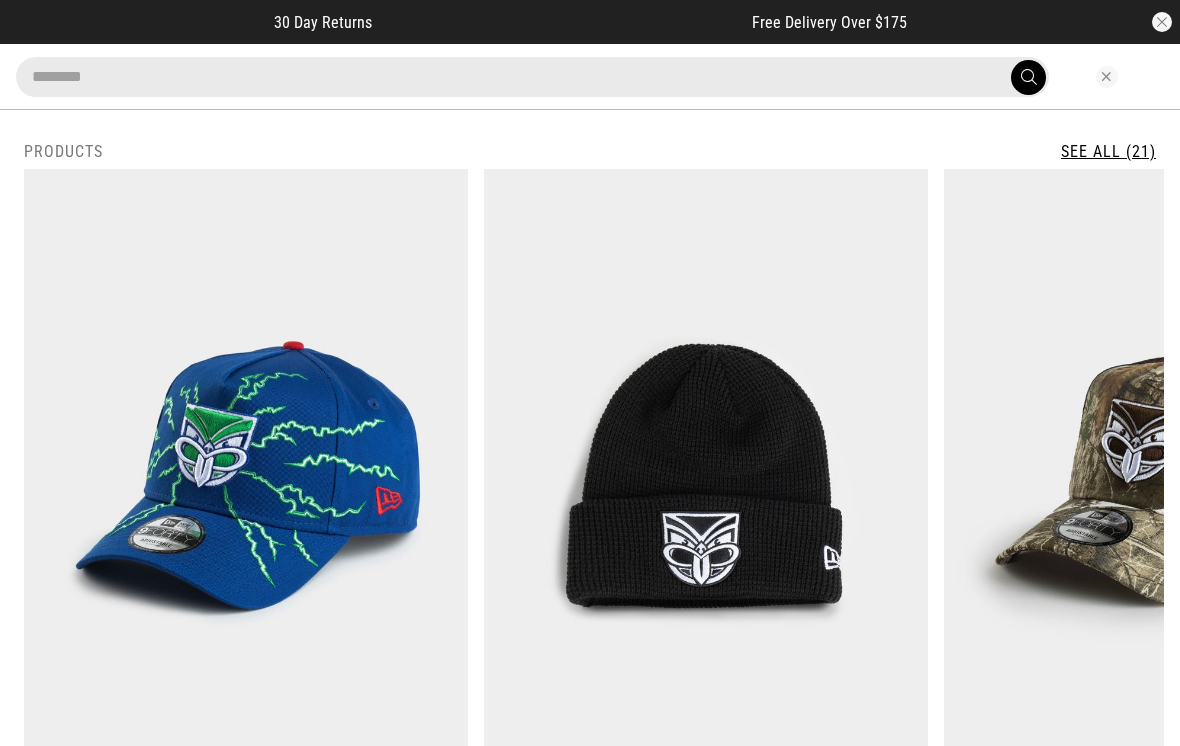 type on "********" 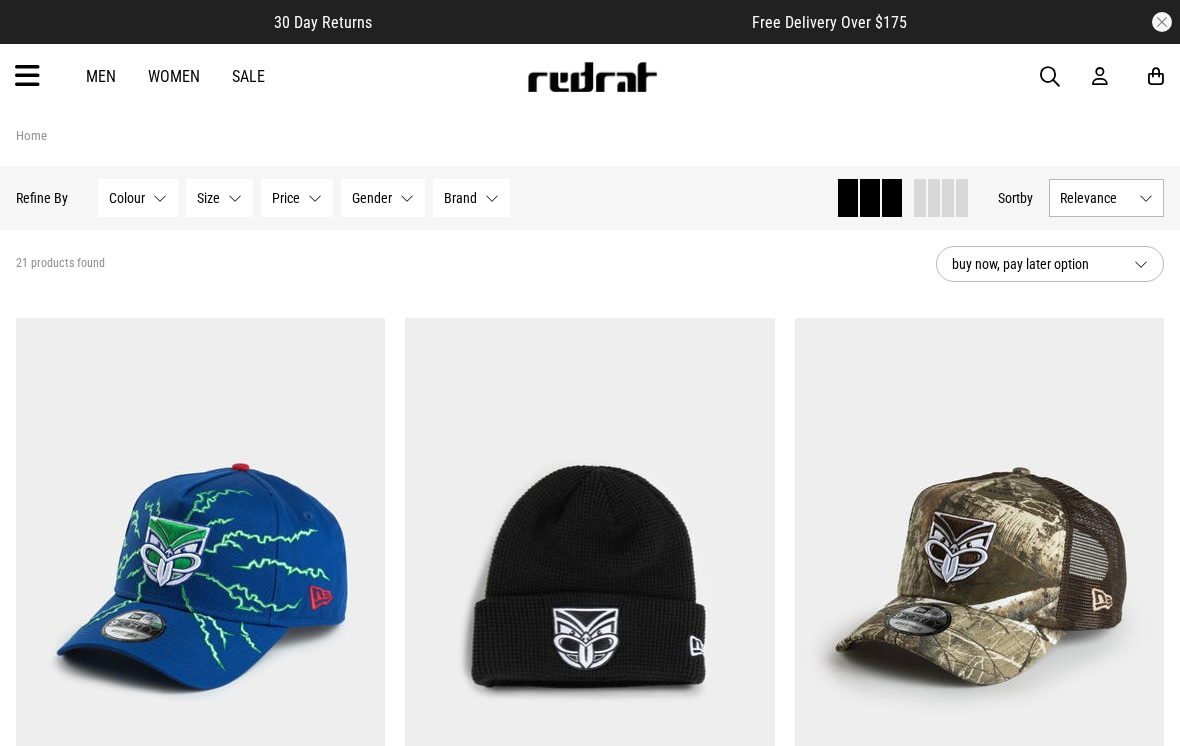 scroll, scrollTop: 0, scrollLeft: 0, axis: both 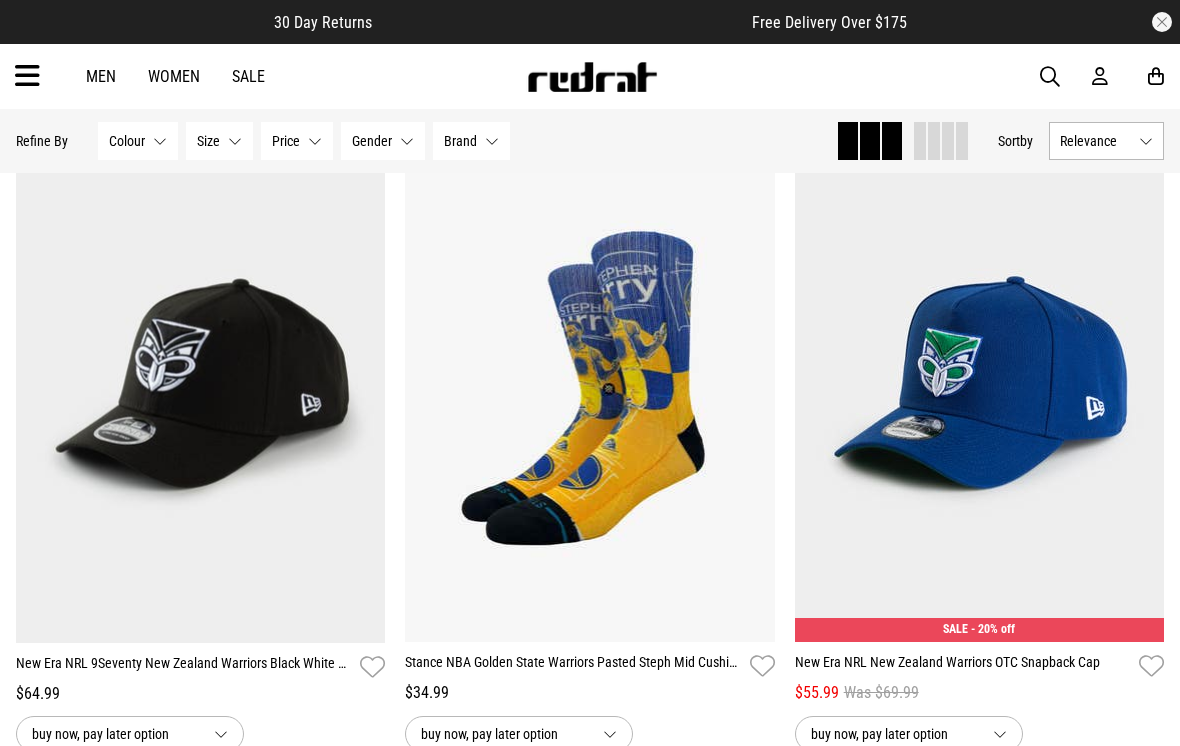 click at bounding box center [201, 384] 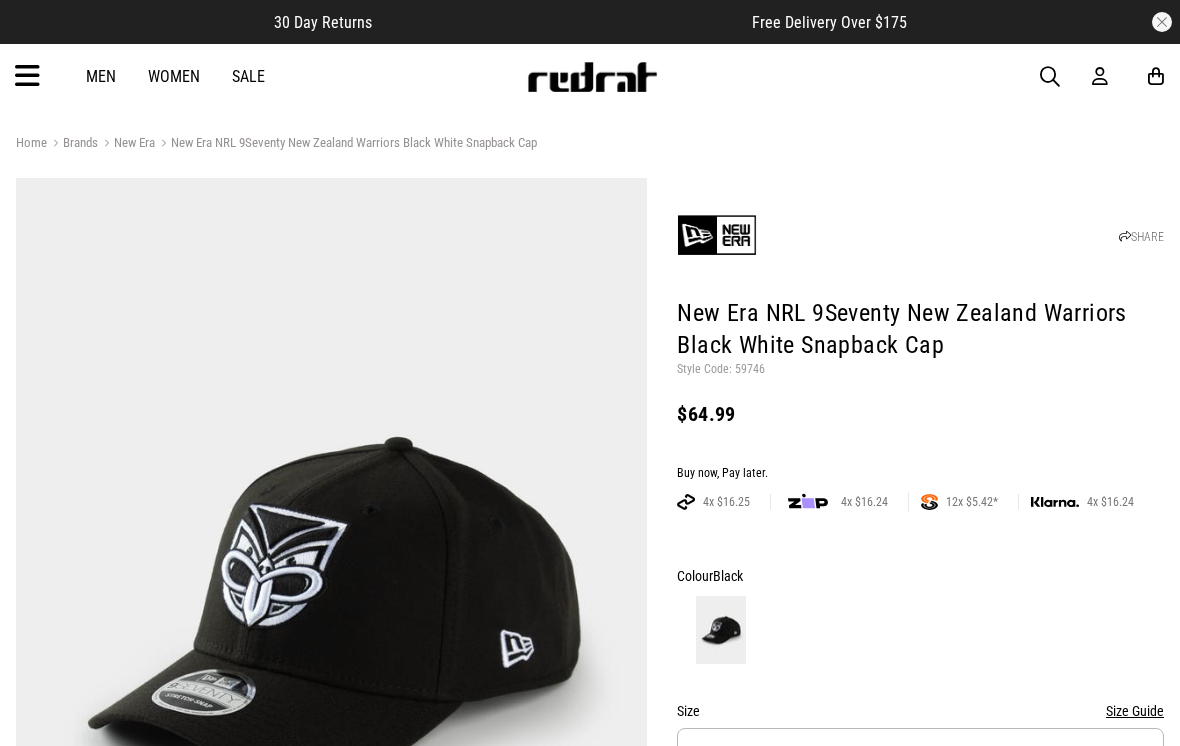 scroll, scrollTop: 0, scrollLeft: 0, axis: both 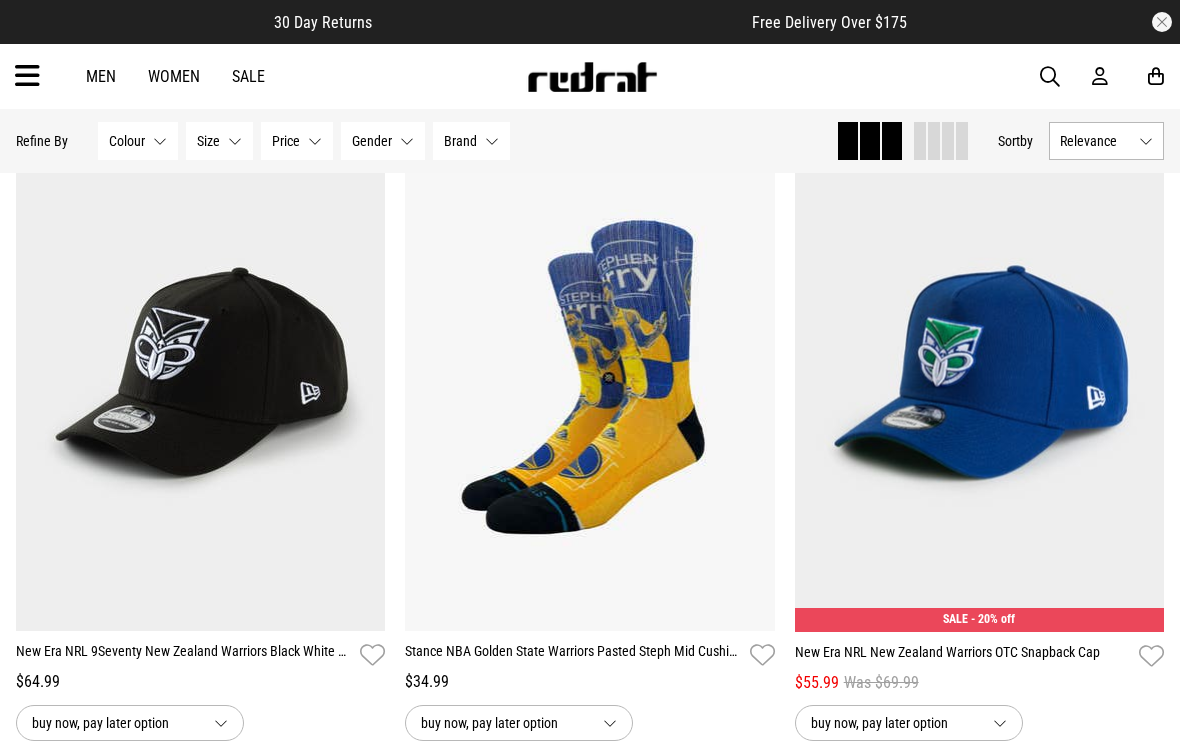 click at bounding box center [980, 373] 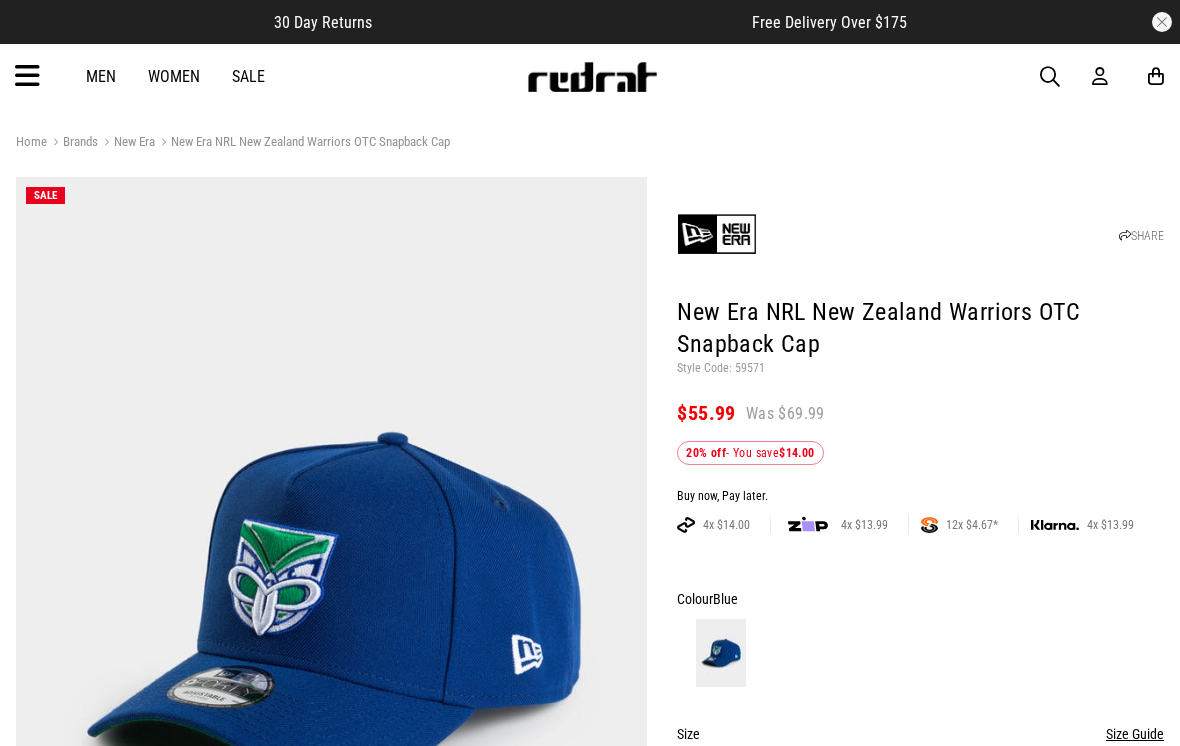 scroll, scrollTop: 0, scrollLeft: 0, axis: both 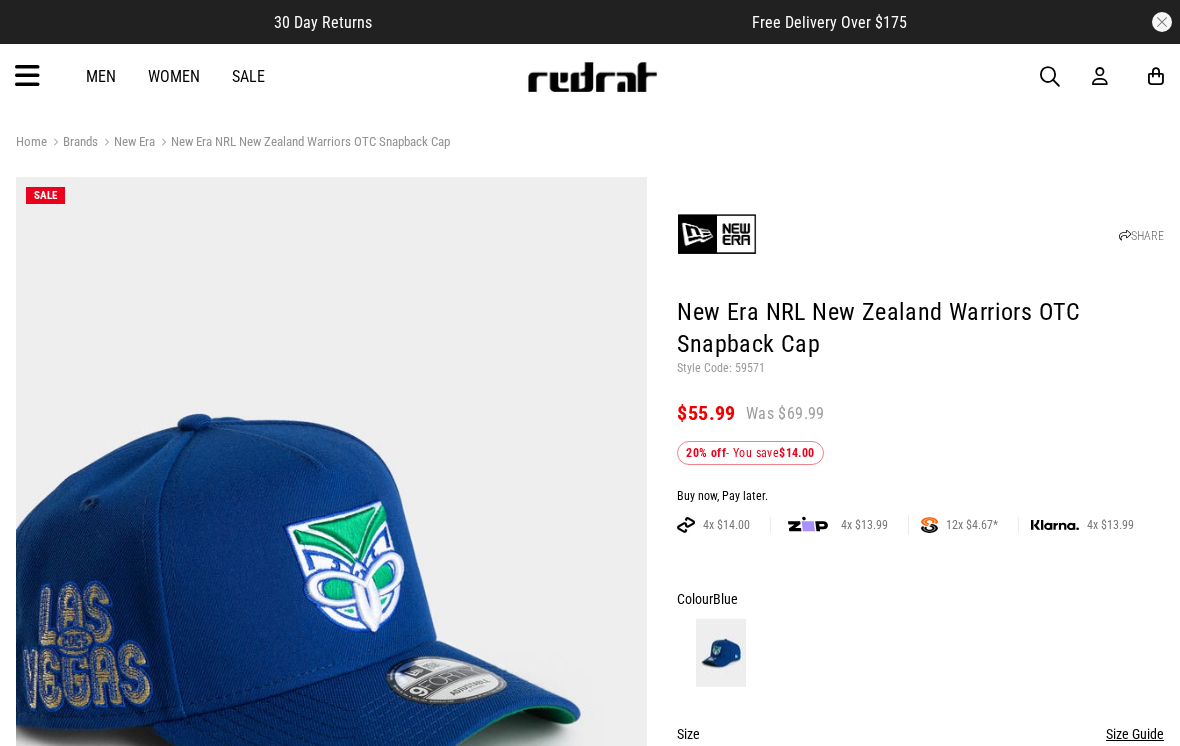 click on "Men" at bounding box center [101, 76] 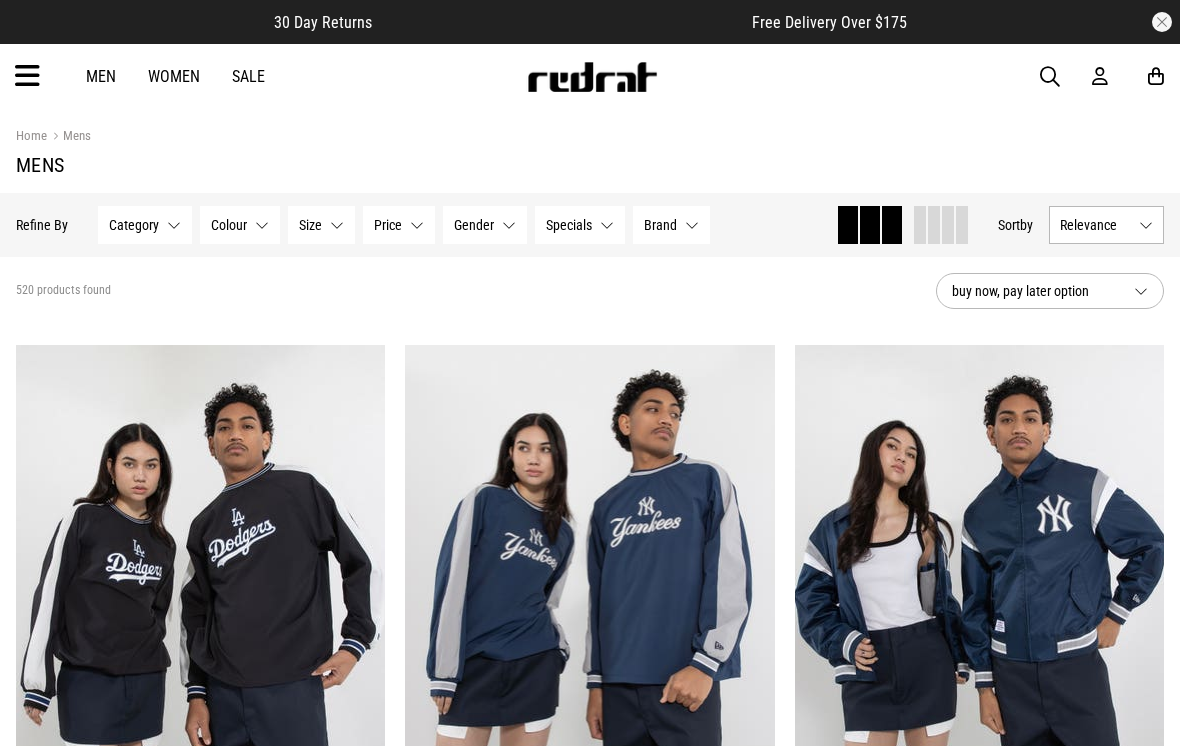 scroll, scrollTop: 0, scrollLeft: 0, axis: both 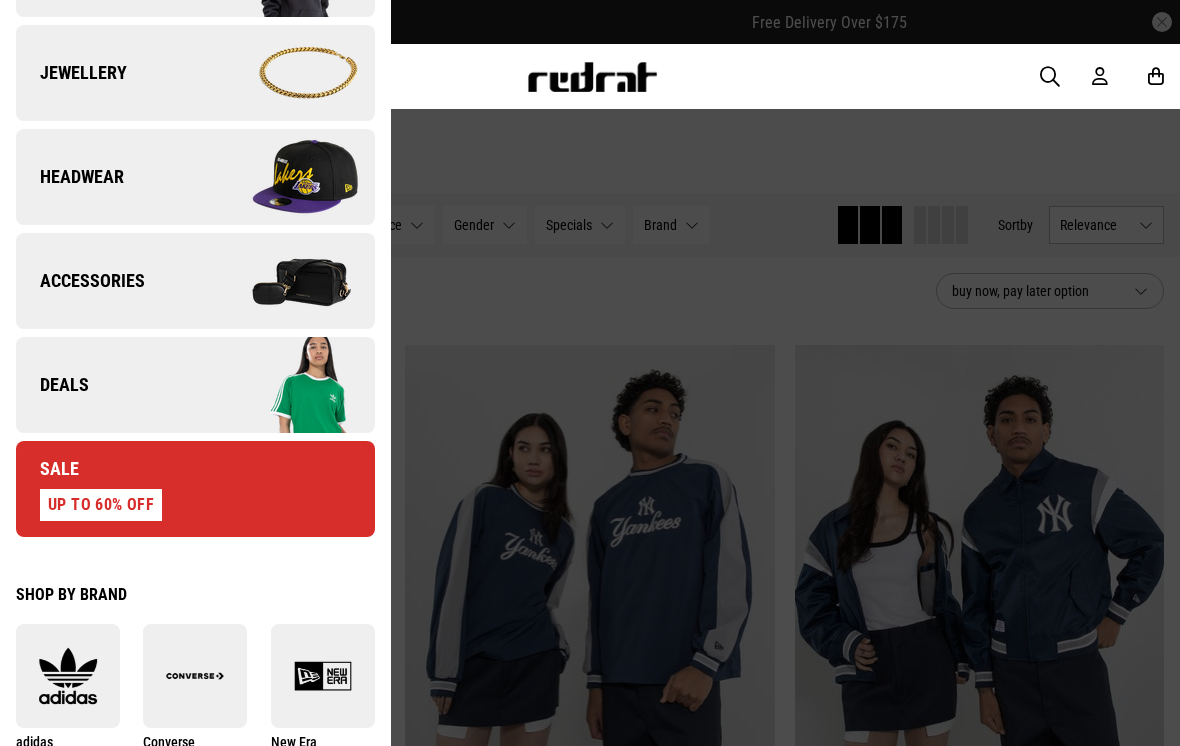 click at bounding box center [284, 177] 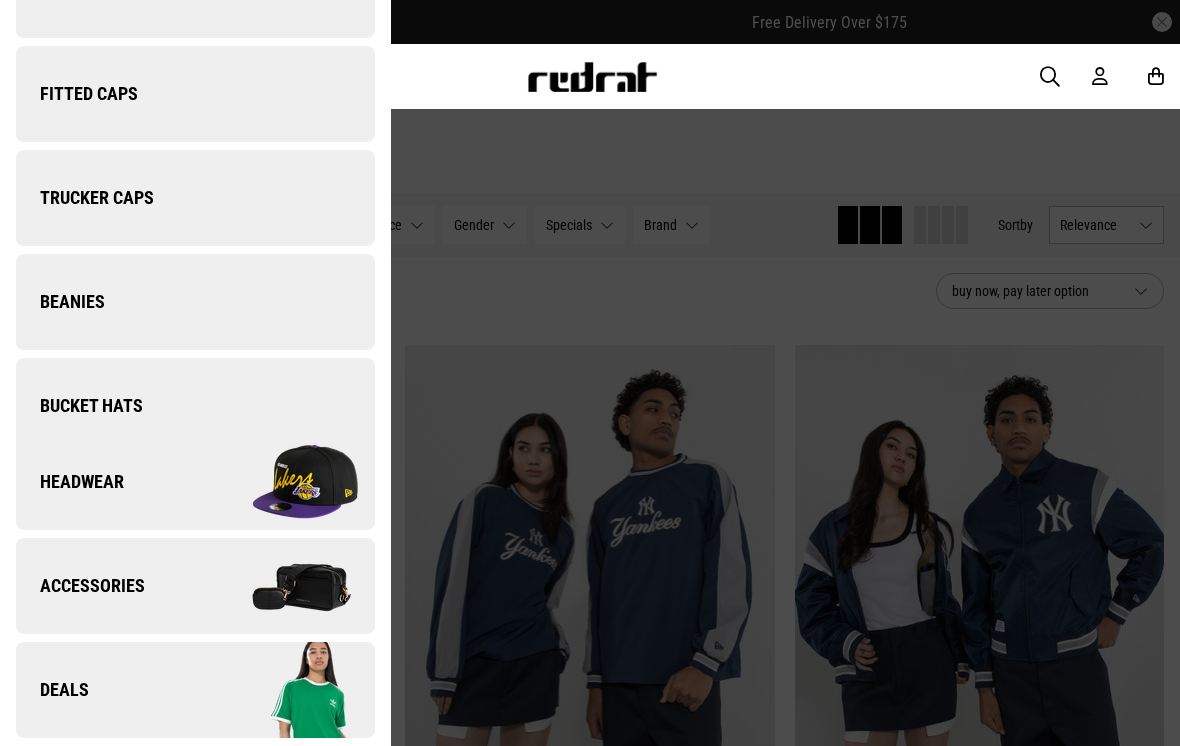 scroll, scrollTop: 0, scrollLeft: 0, axis: both 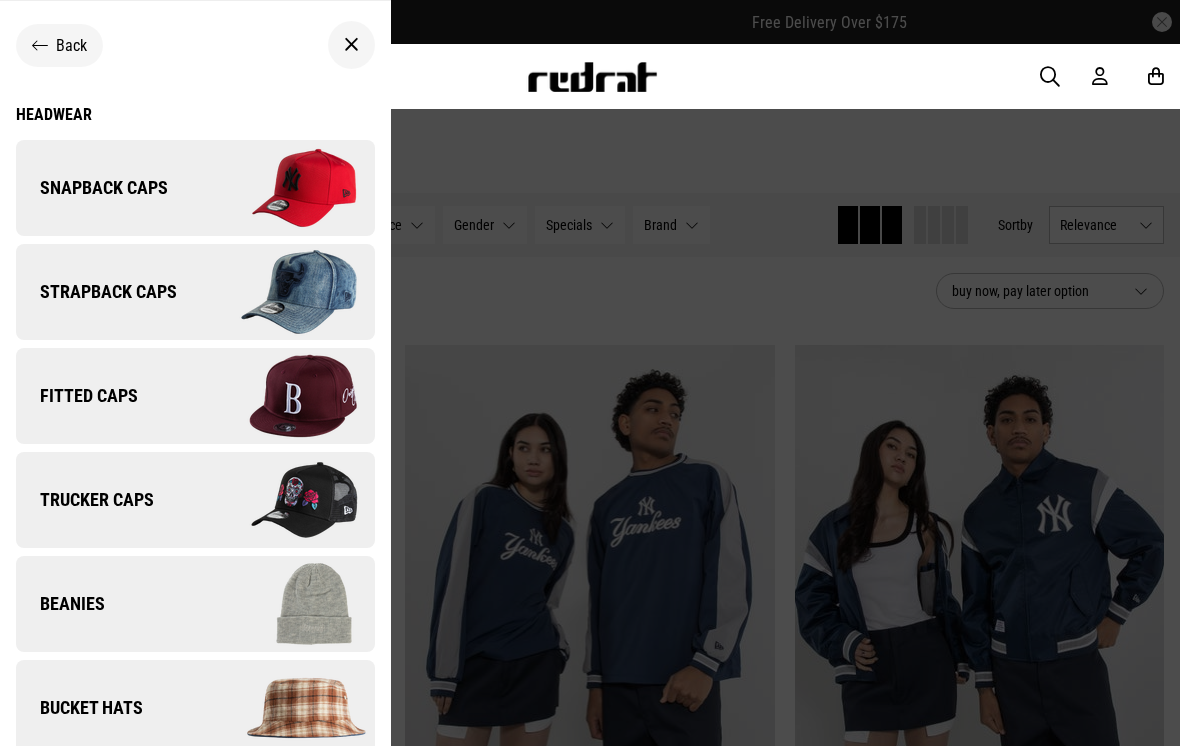 click at bounding box center [284, 188] 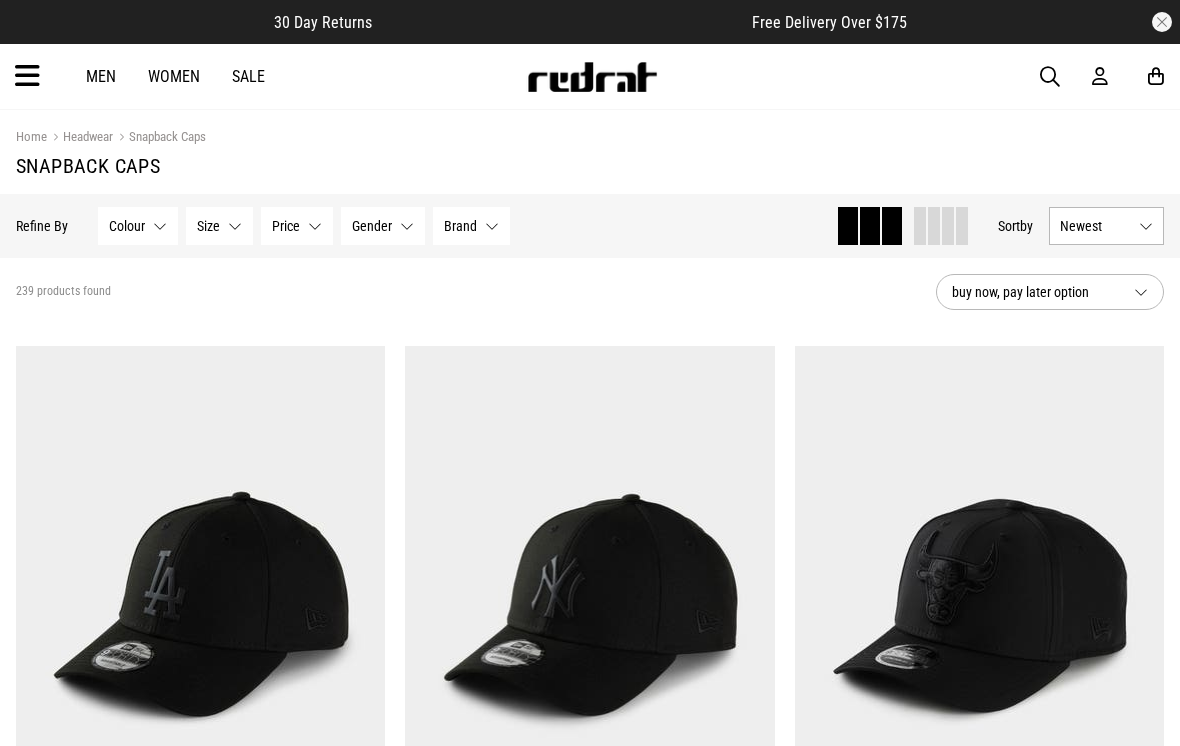 scroll, scrollTop: 0, scrollLeft: 0, axis: both 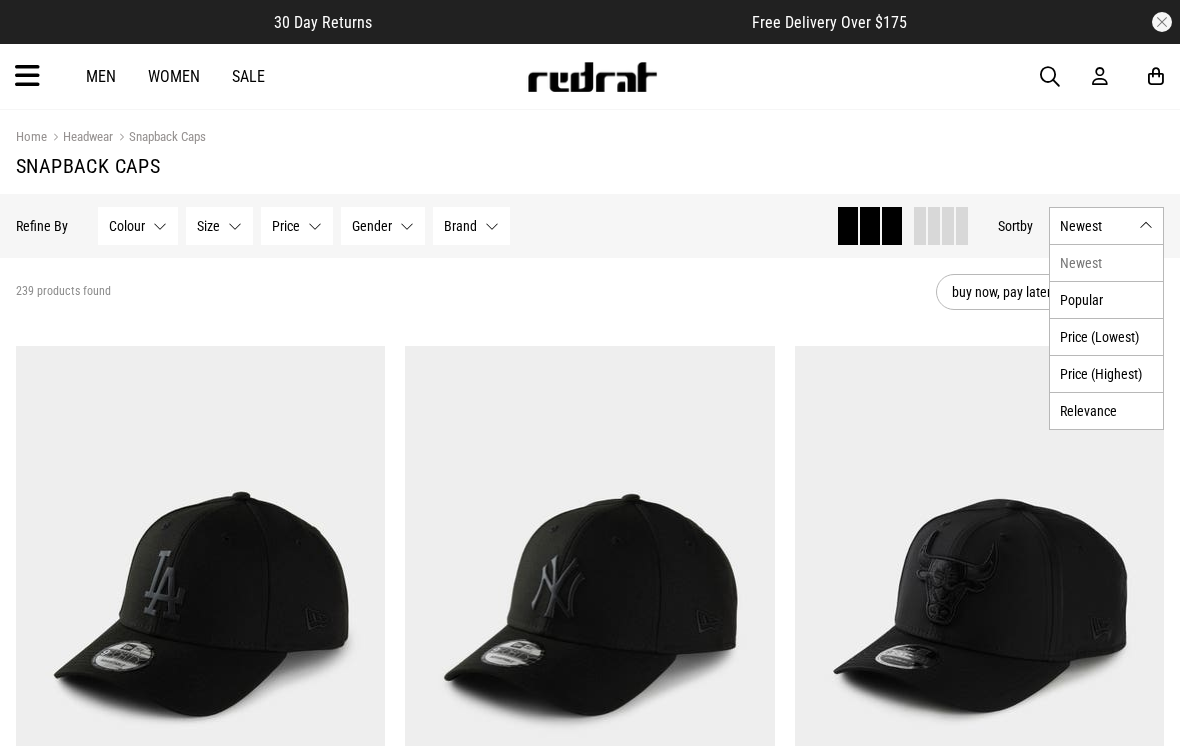 click on "Price (Lowest)" at bounding box center (1106, 336) 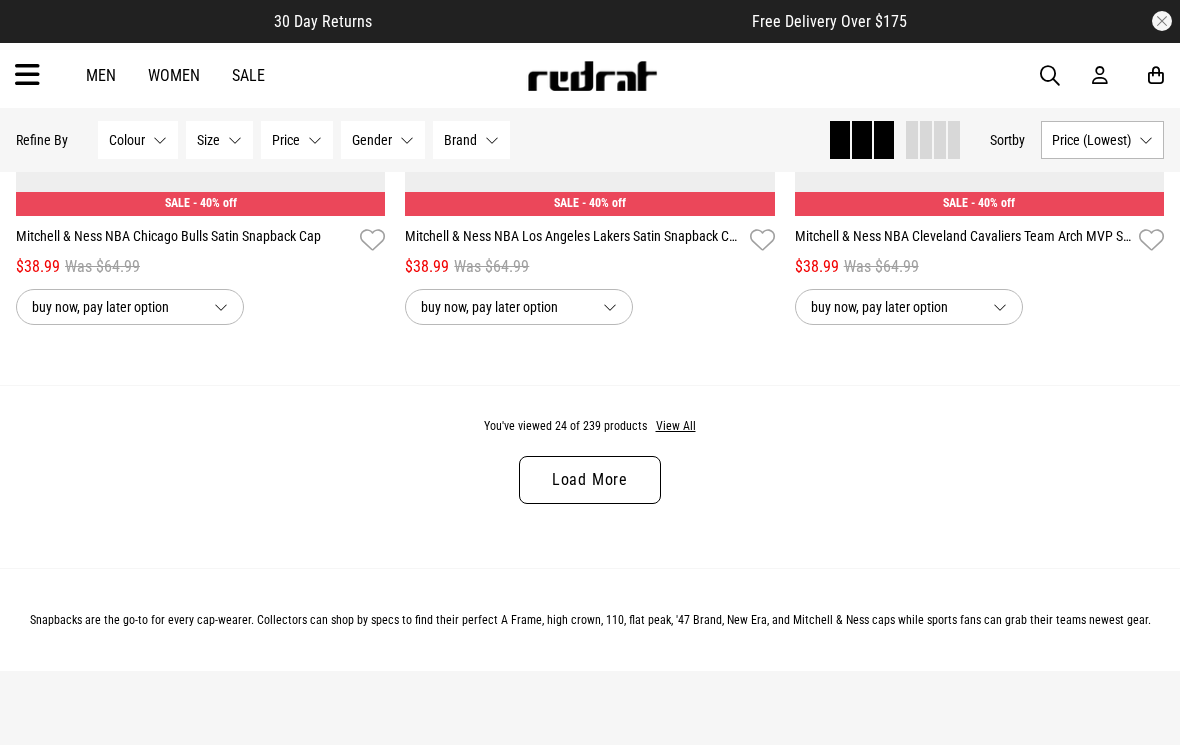 scroll, scrollTop: 5309, scrollLeft: 0, axis: vertical 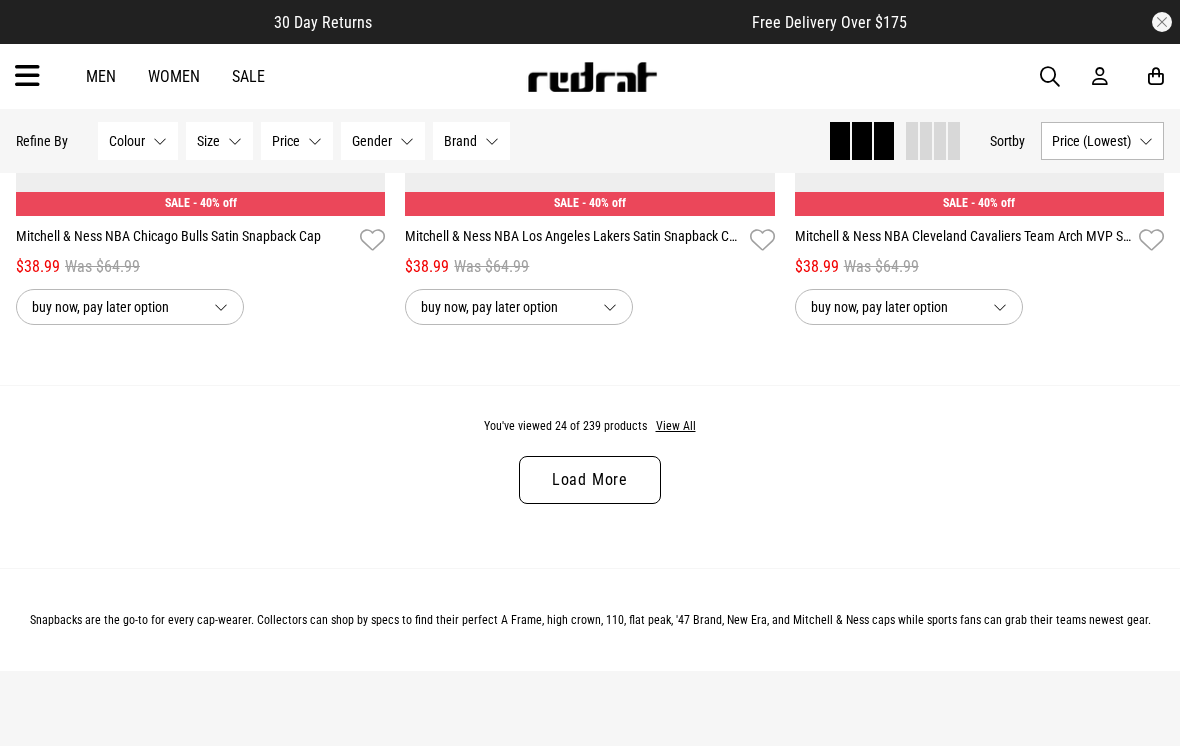 click on "Load More" at bounding box center [590, 480] 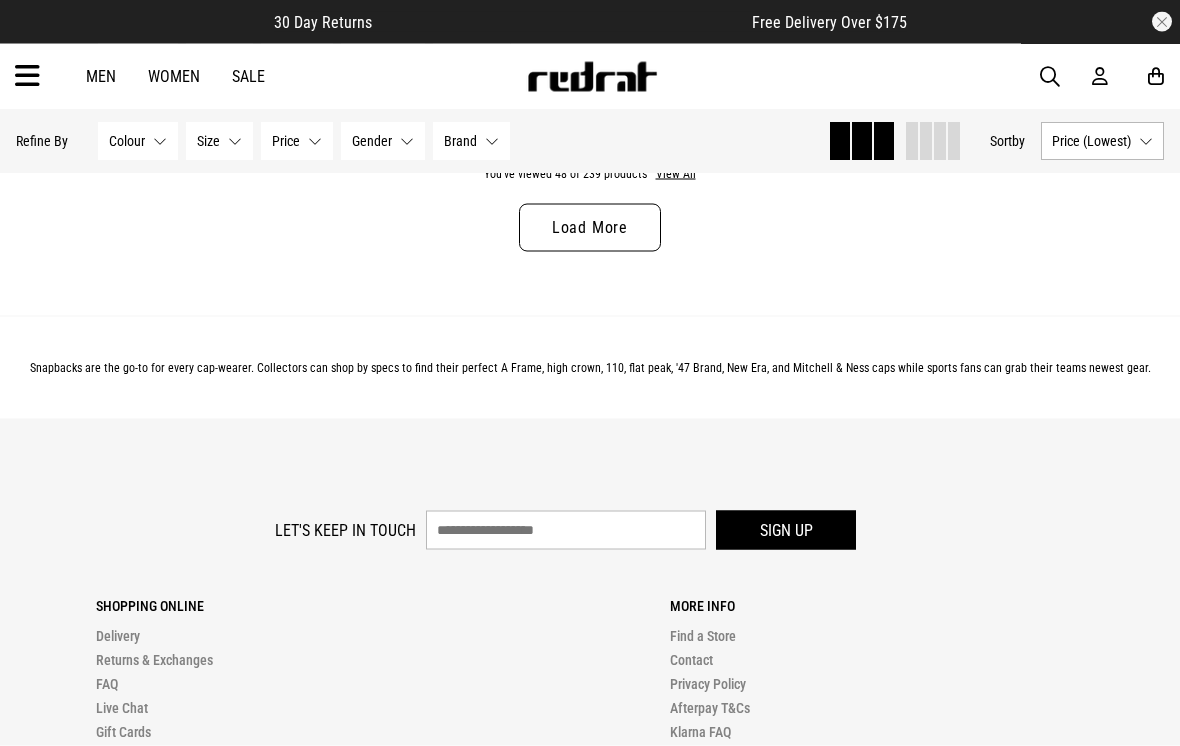 scroll, scrollTop: 10883, scrollLeft: 0, axis: vertical 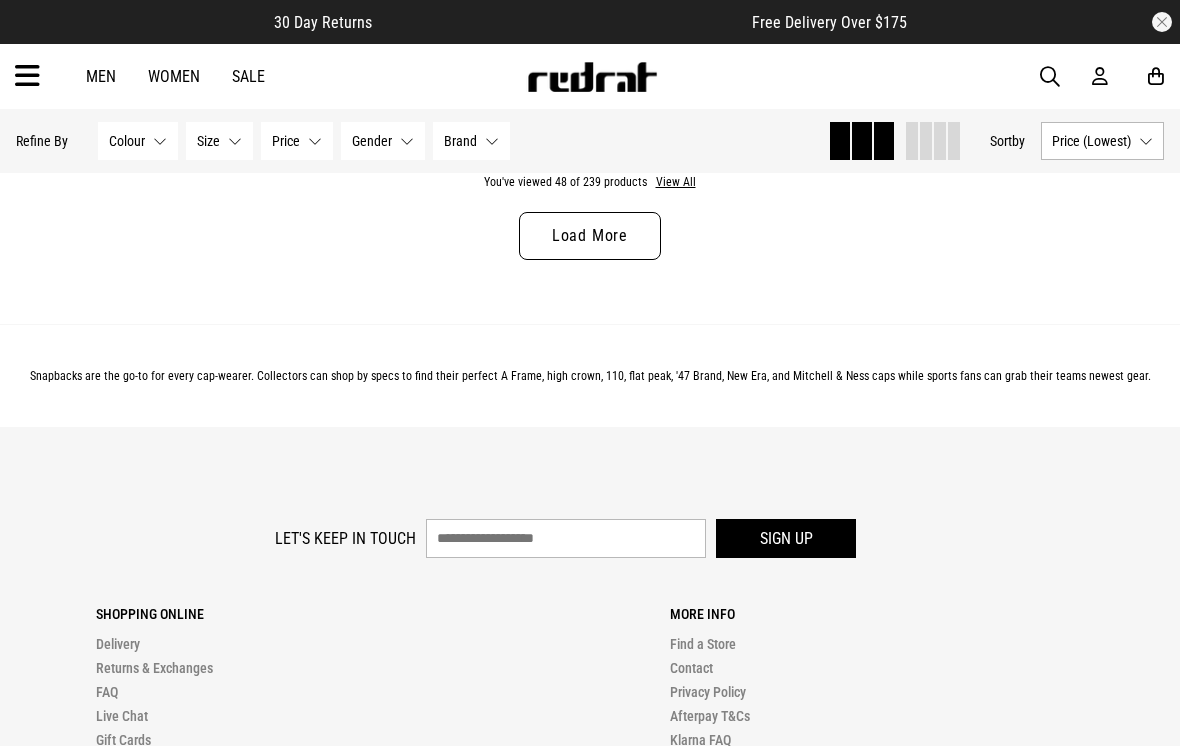 click on "Load More" at bounding box center (590, 236) 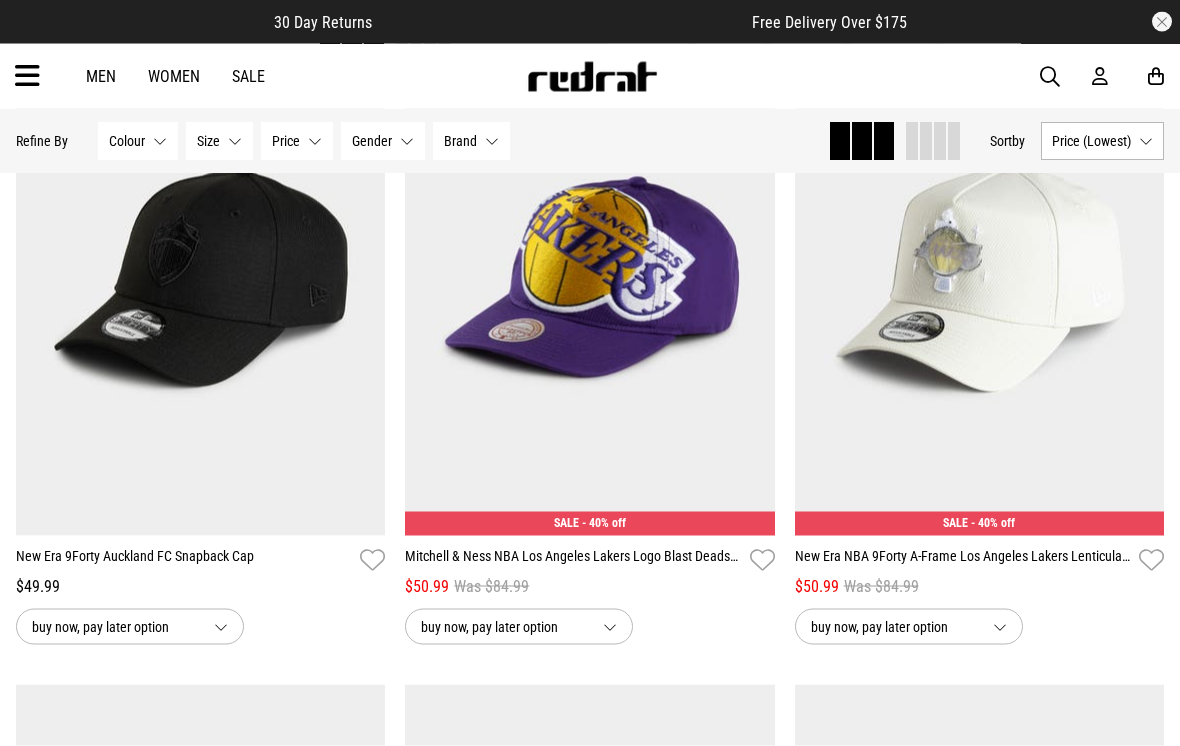 scroll, scrollTop: 13660, scrollLeft: 0, axis: vertical 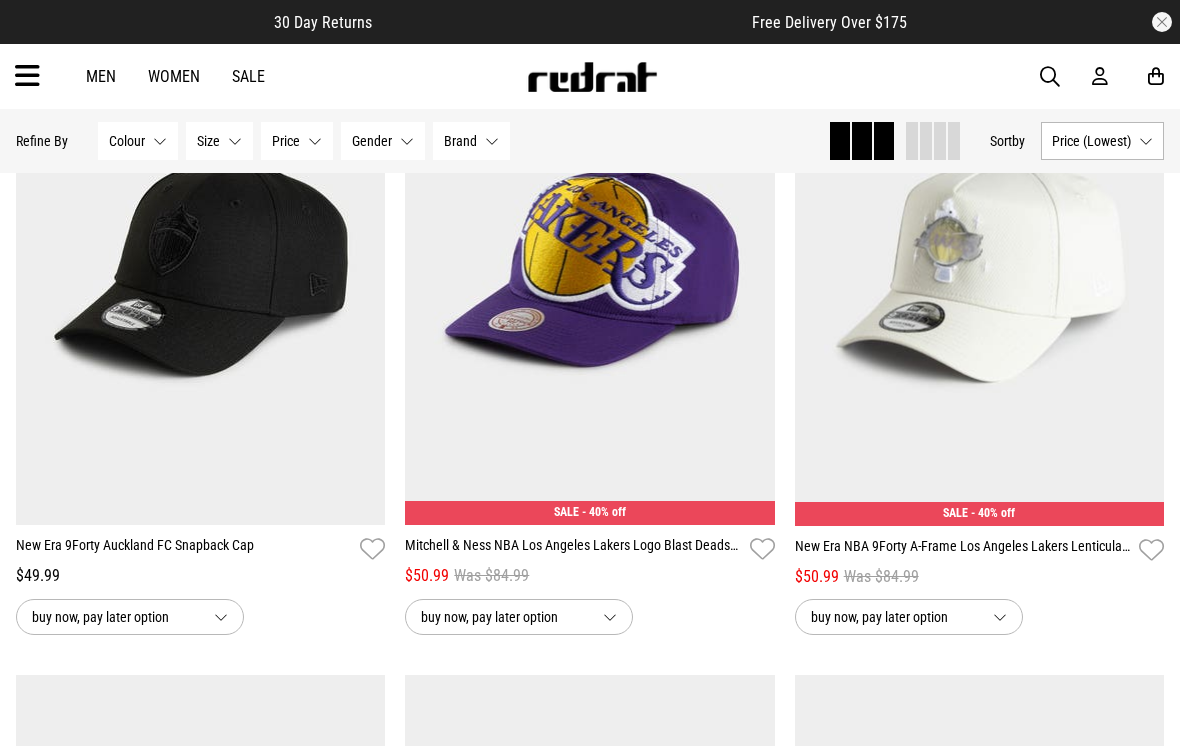 click at bounding box center (980, 267) 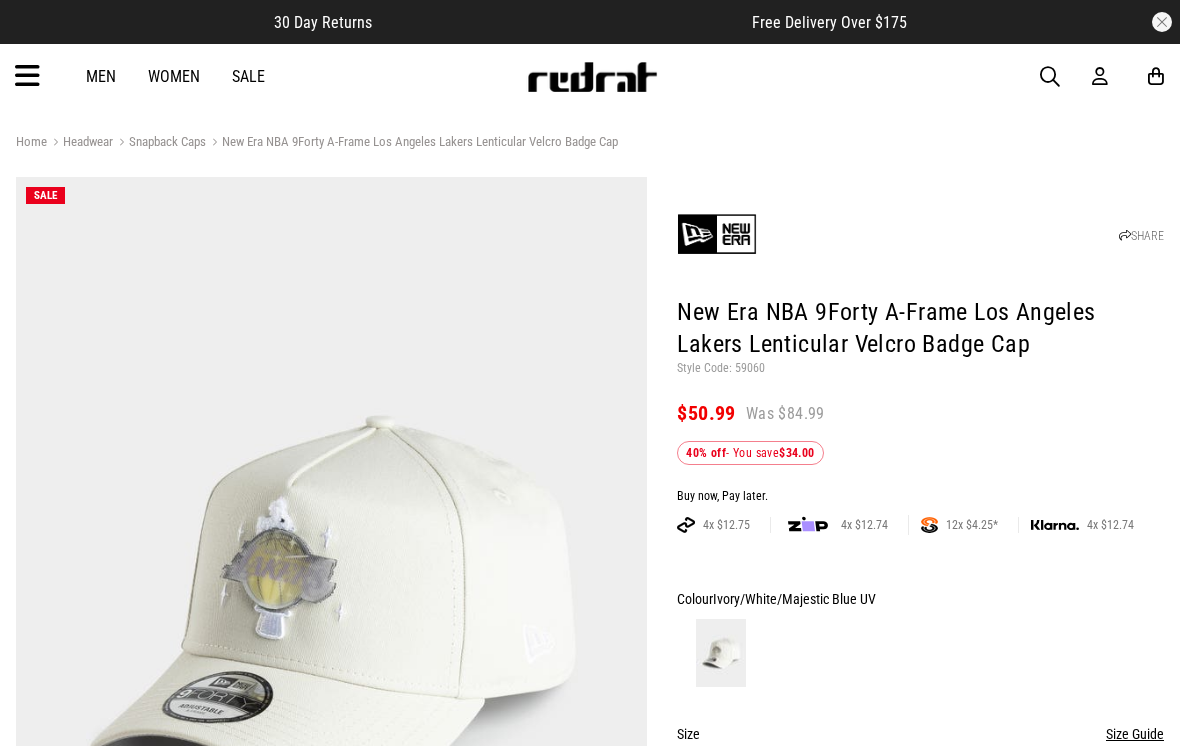 scroll, scrollTop: 0, scrollLeft: 0, axis: both 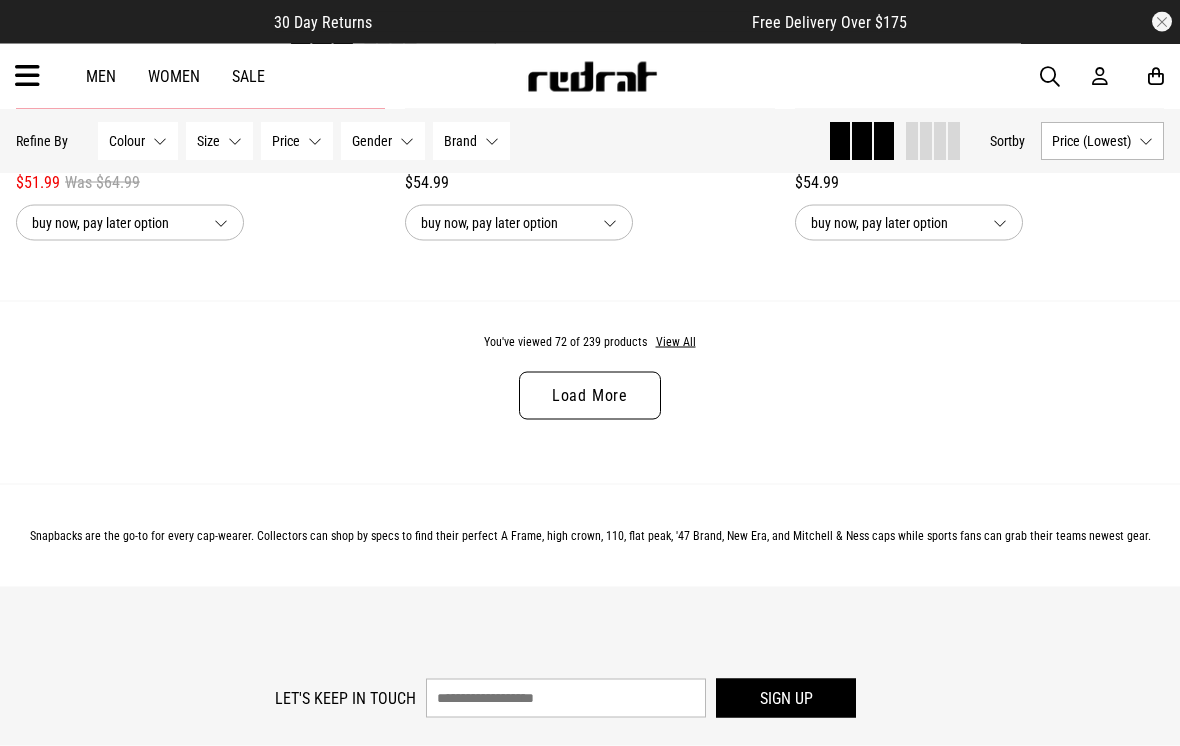 click on "Load More" at bounding box center (590, 396) 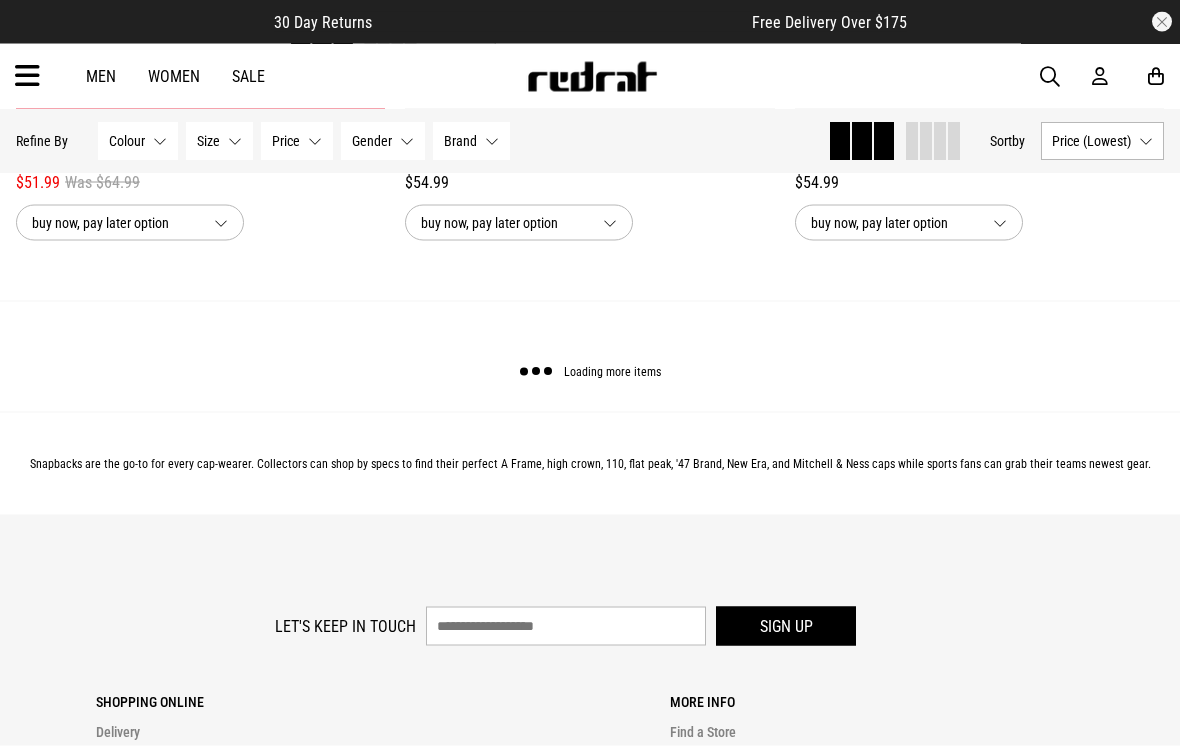 scroll, scrollTop: 5506, scrollLeft: 0, axis: vertical 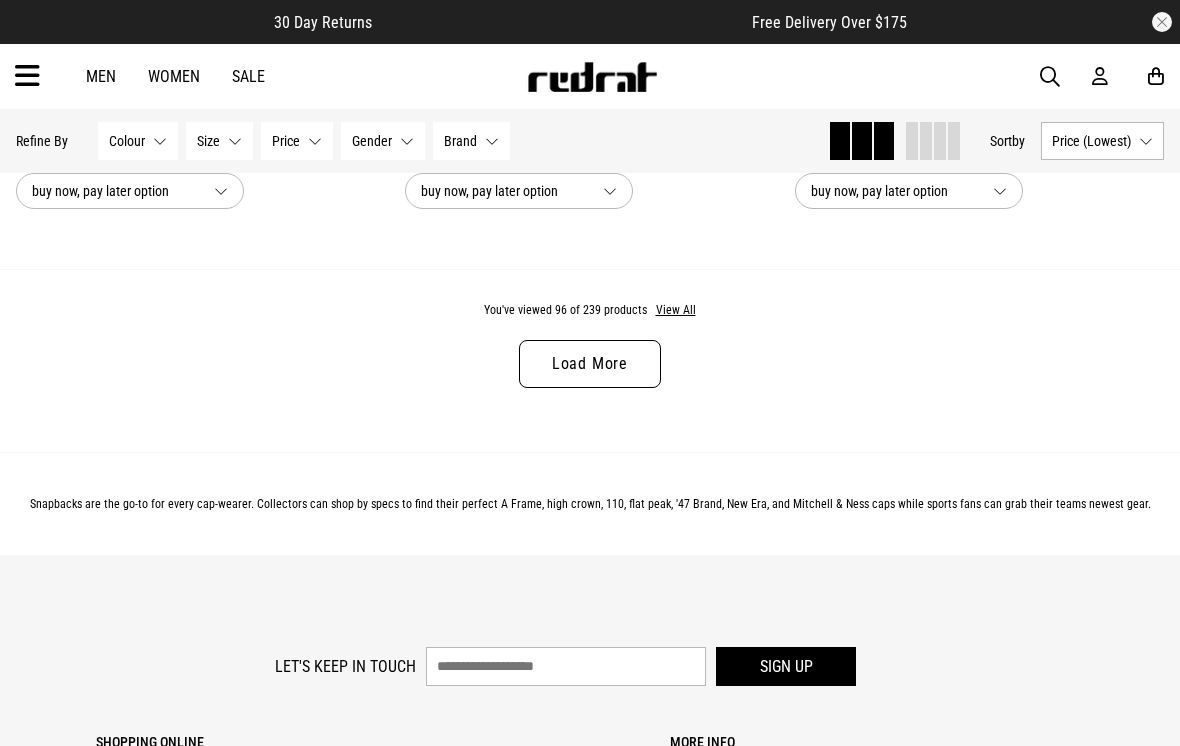 click on "Load More" at bounding box center (590, 364) 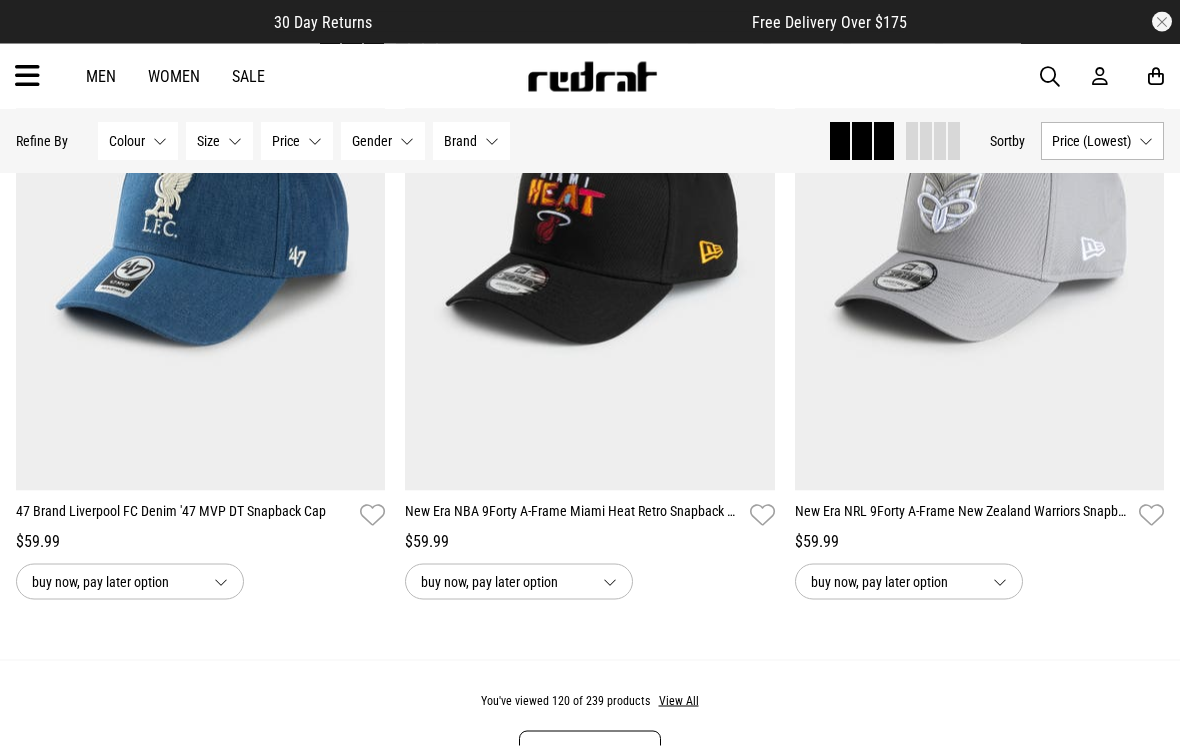 scroll, scrollTop: 15804, scrollLeft: 0, axis: vertical 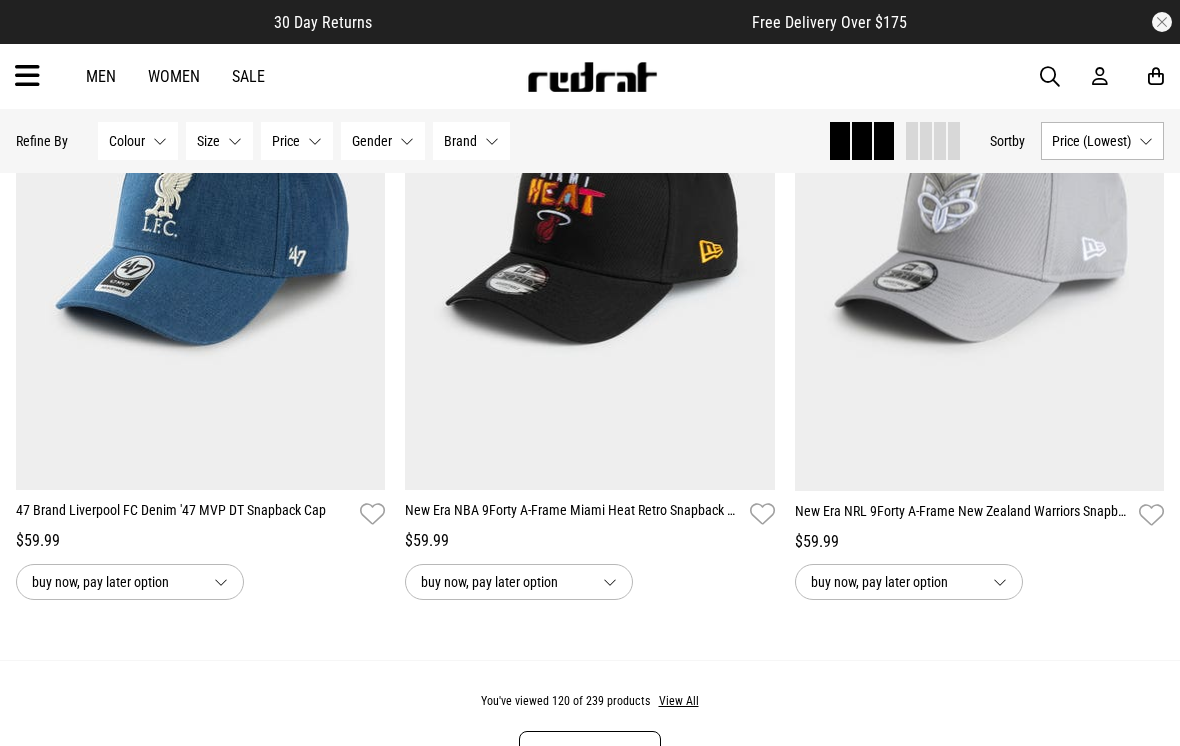 click at bounding box center [980, 232] 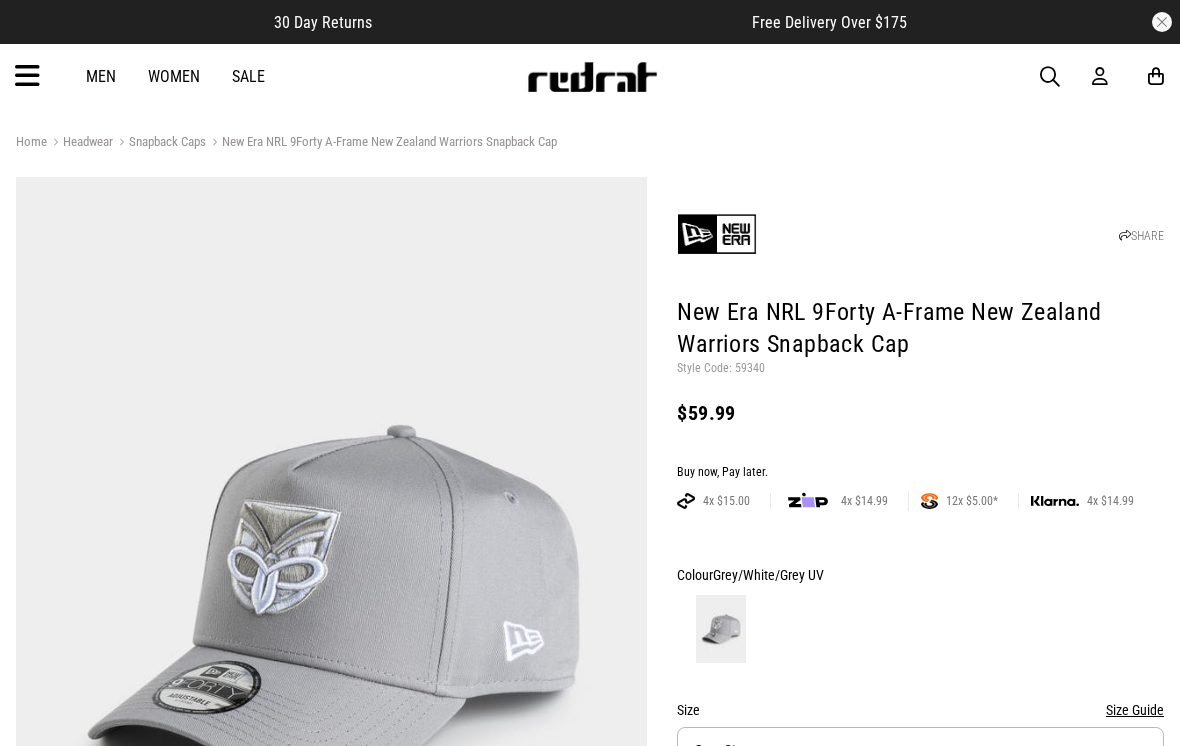 scroll, scrollTop: 0, scrollLeft: 0, axis: both 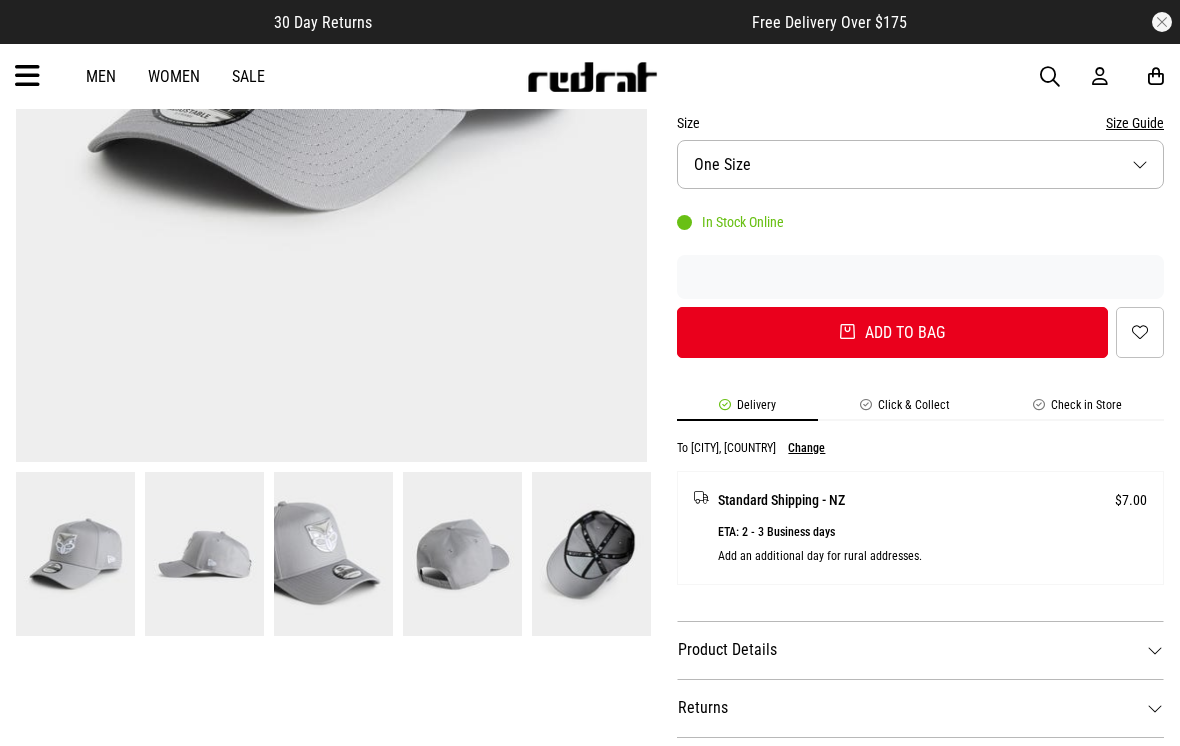 click on "Click & Collect" at bounding box center (905, 409) 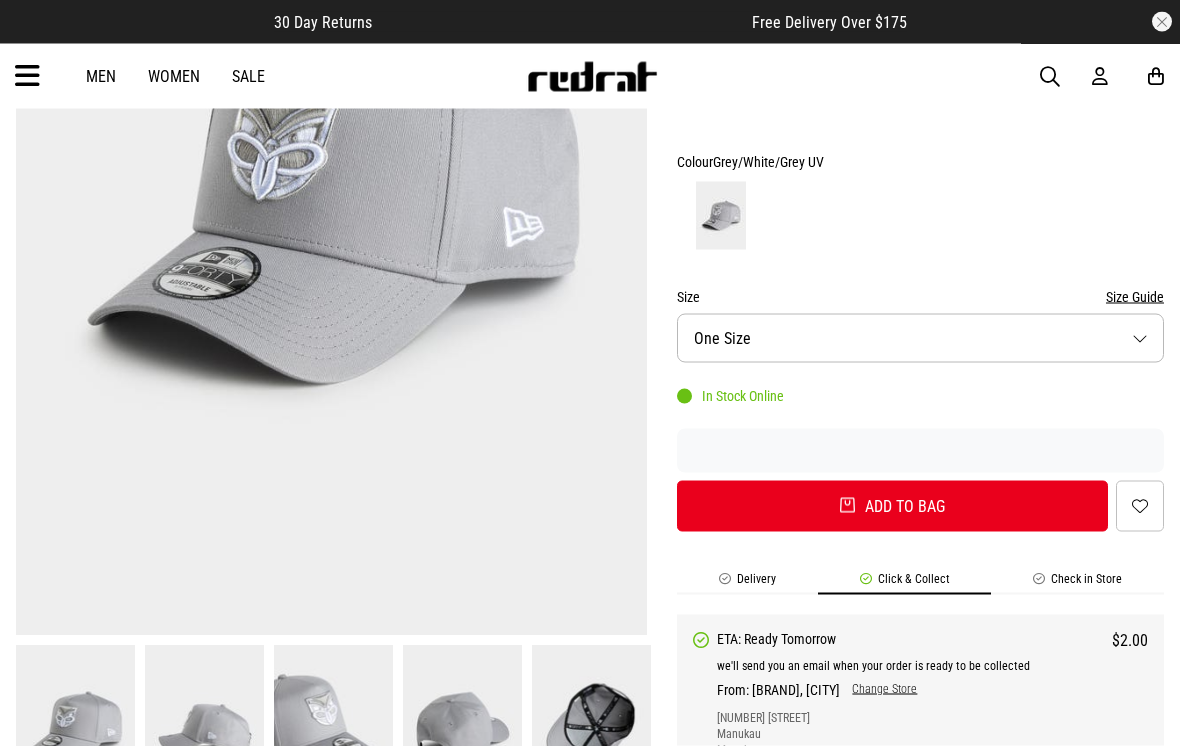 click on "Add to bag" at bounding box center [892, 506] 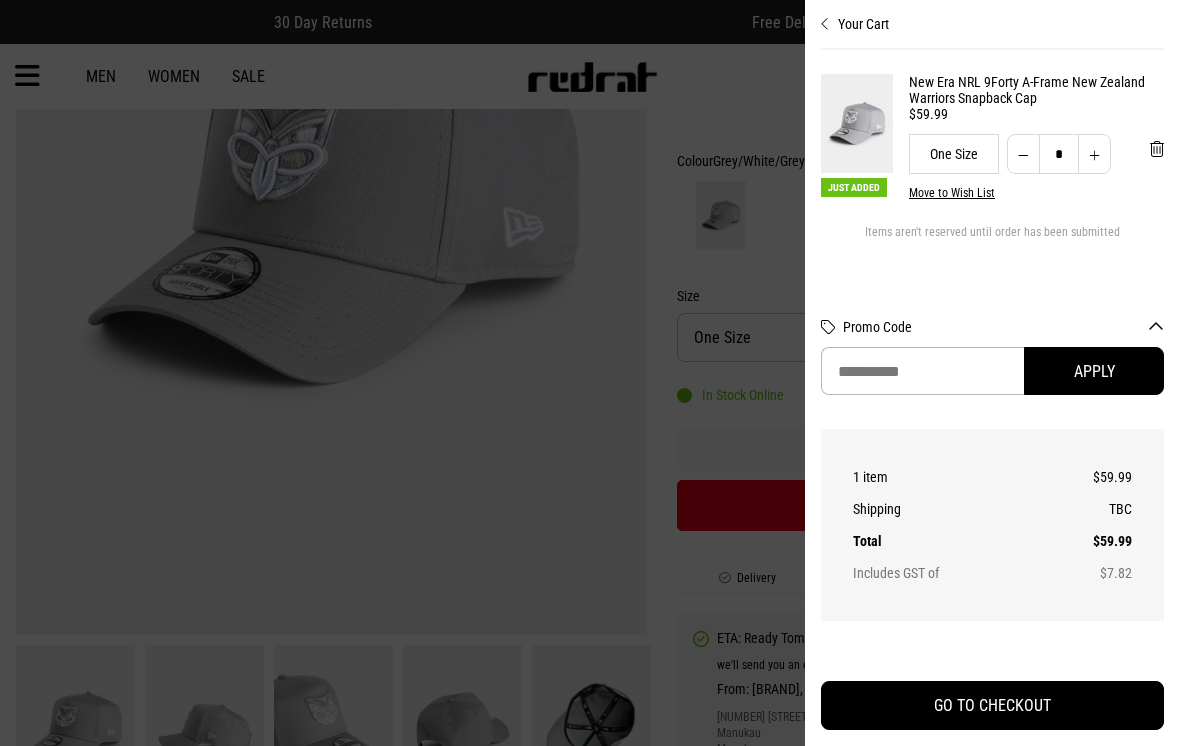 click on "GO TO CHECKOUT" at bounding box center (992, 705) 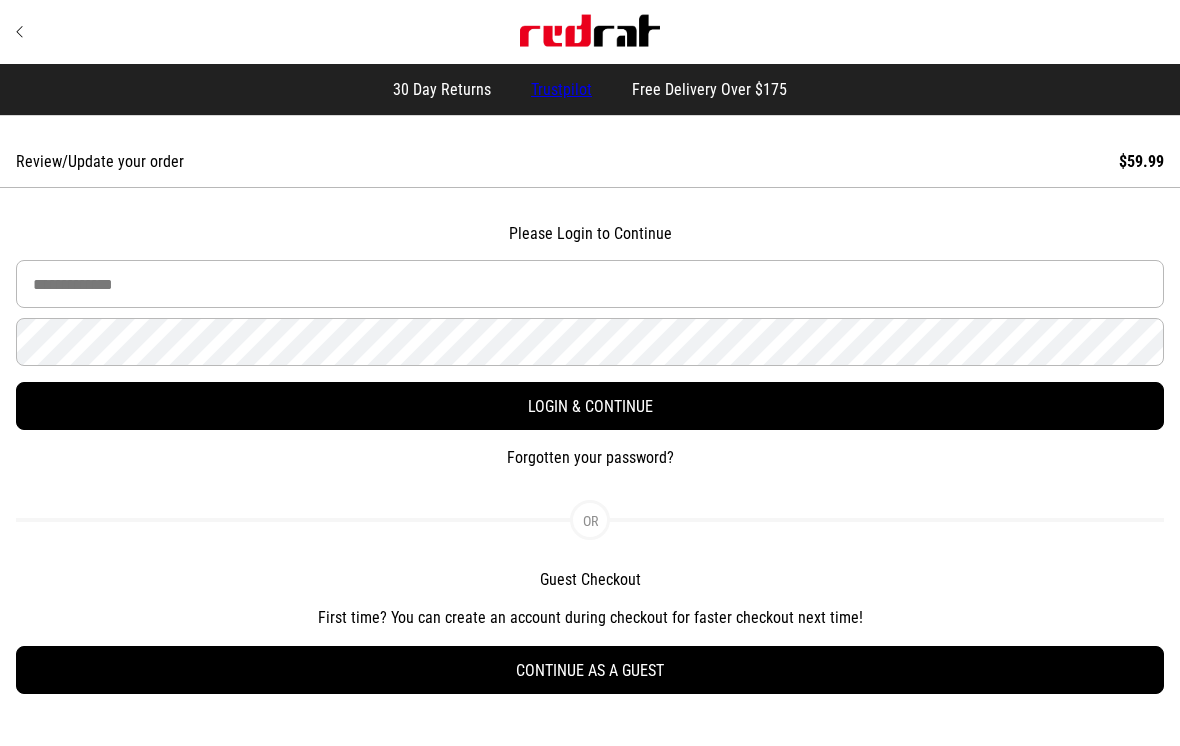 scroll, scrollTop: 0, scrollLeft: 0, axis: both 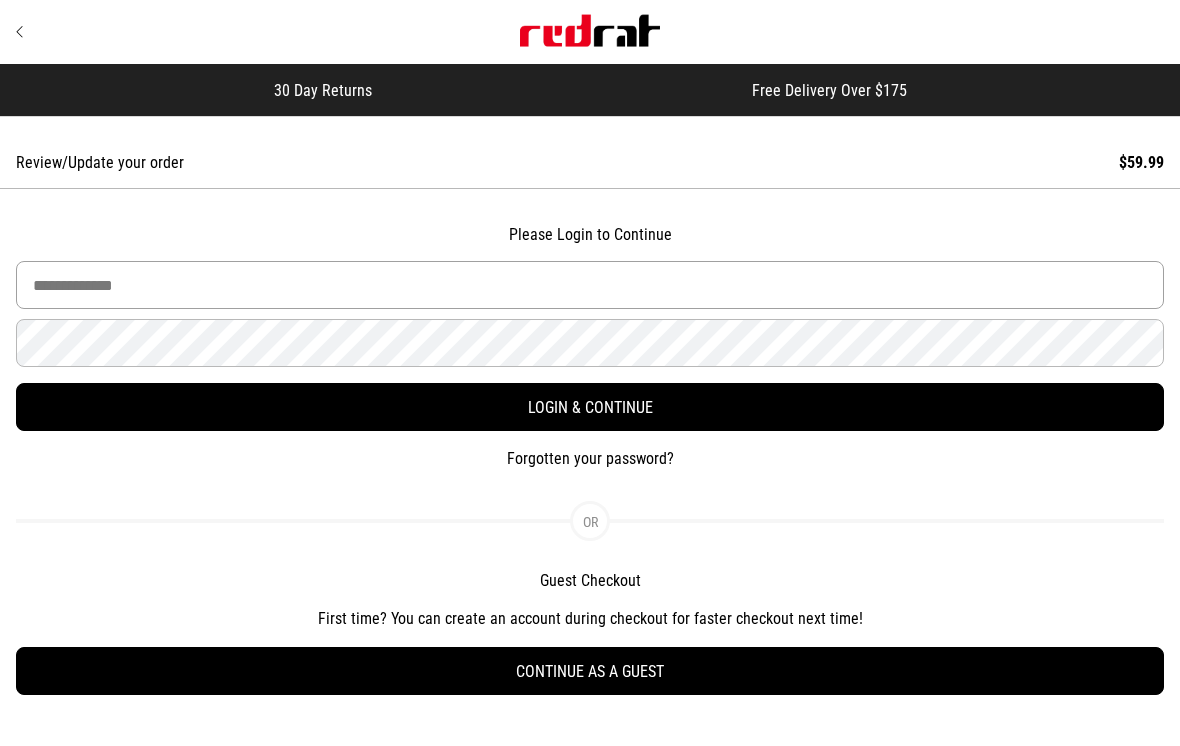 click at bounding box center [590, 285] 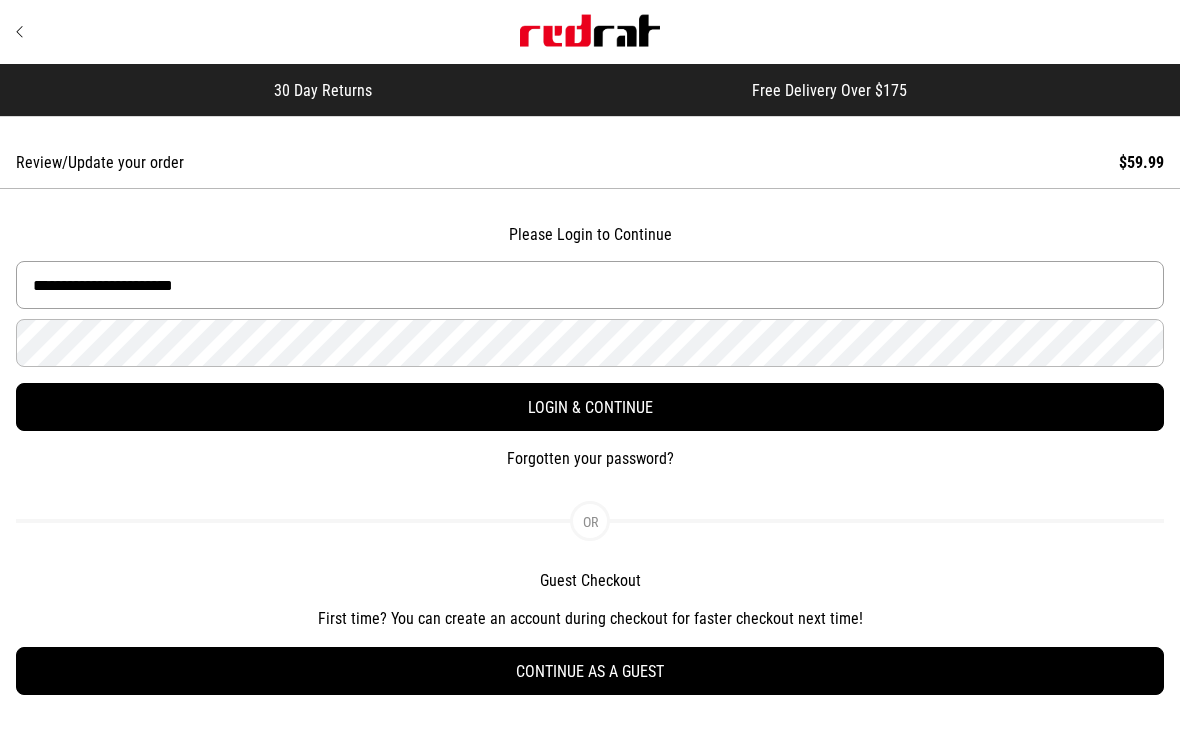 type on "**********" 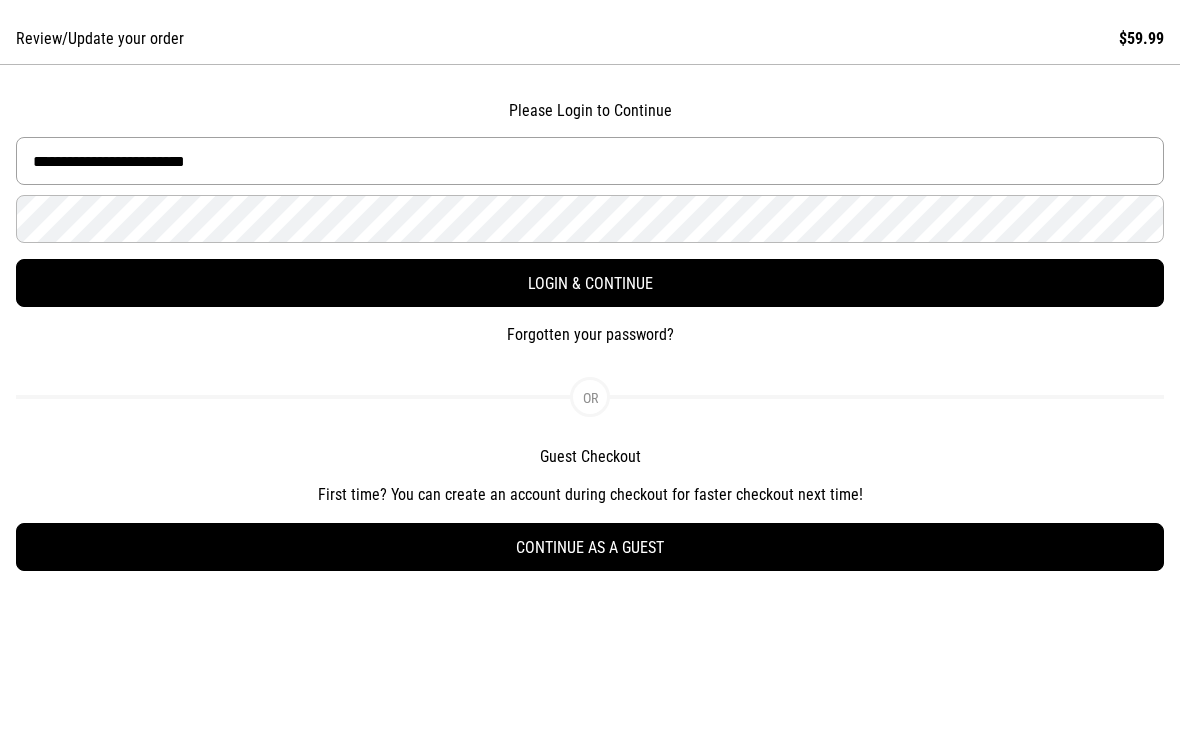 scroll, scrollTop: 124, scrollLeft: 0, axis: vertical 